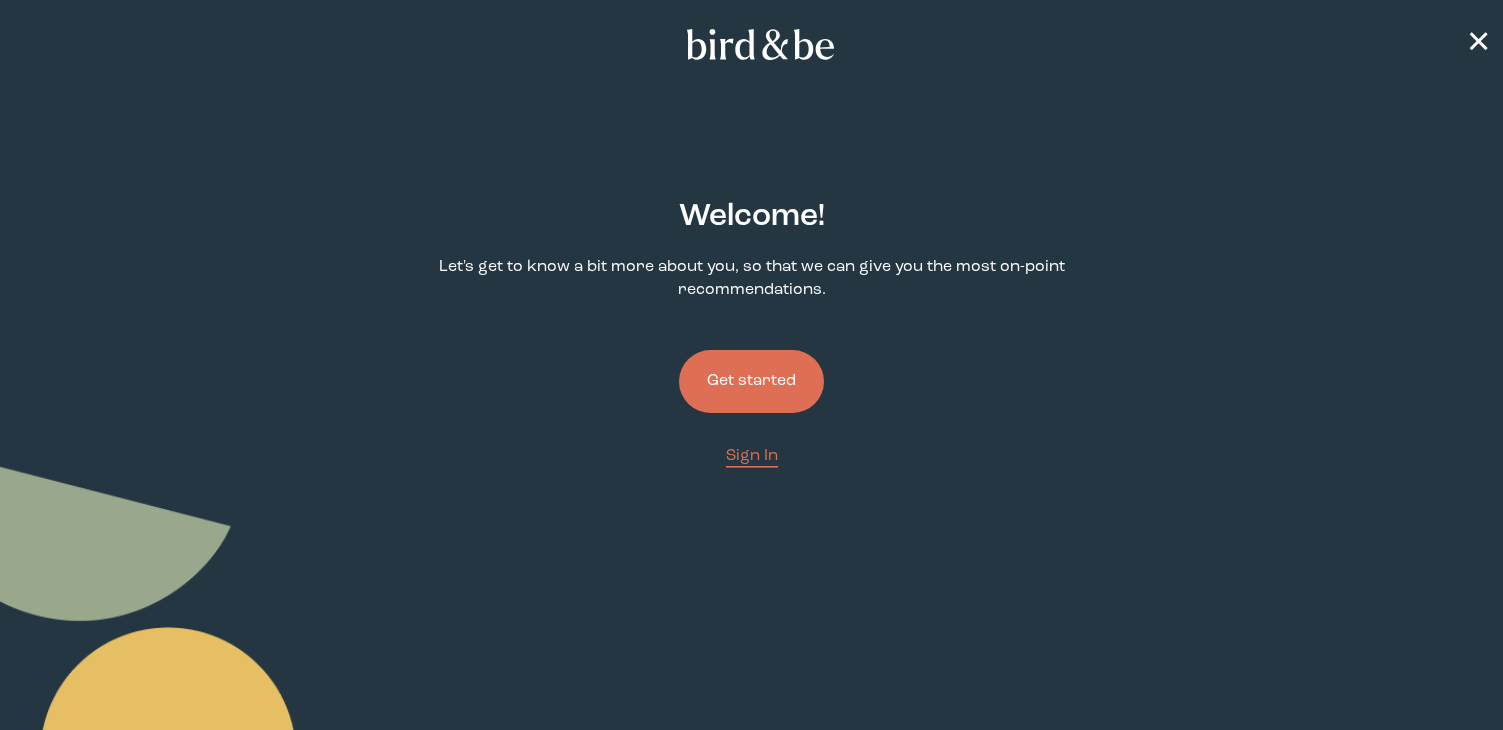 scroll, scrollTop: 0, scrollLeft: 0, axis: both 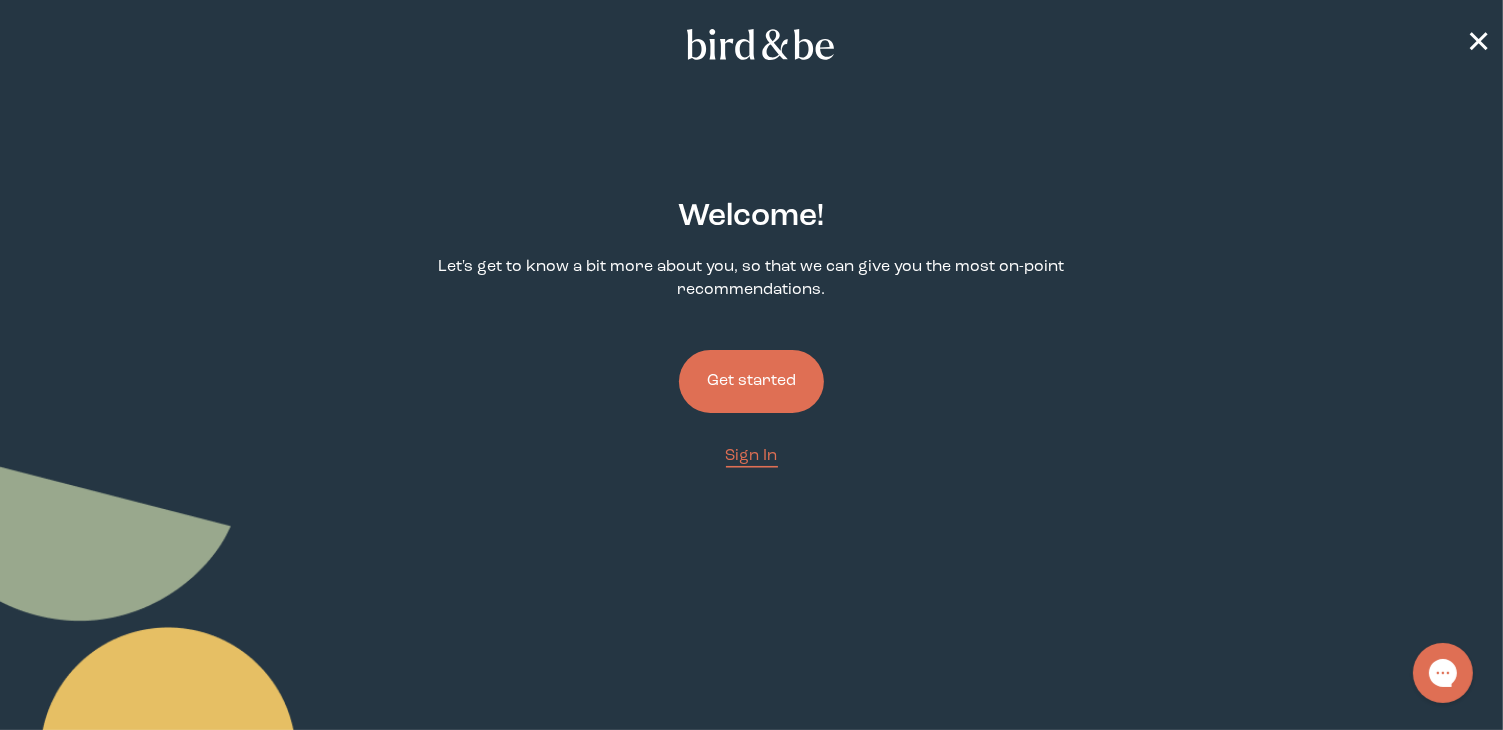 click on "Get started" at bounding box center (751, 381) 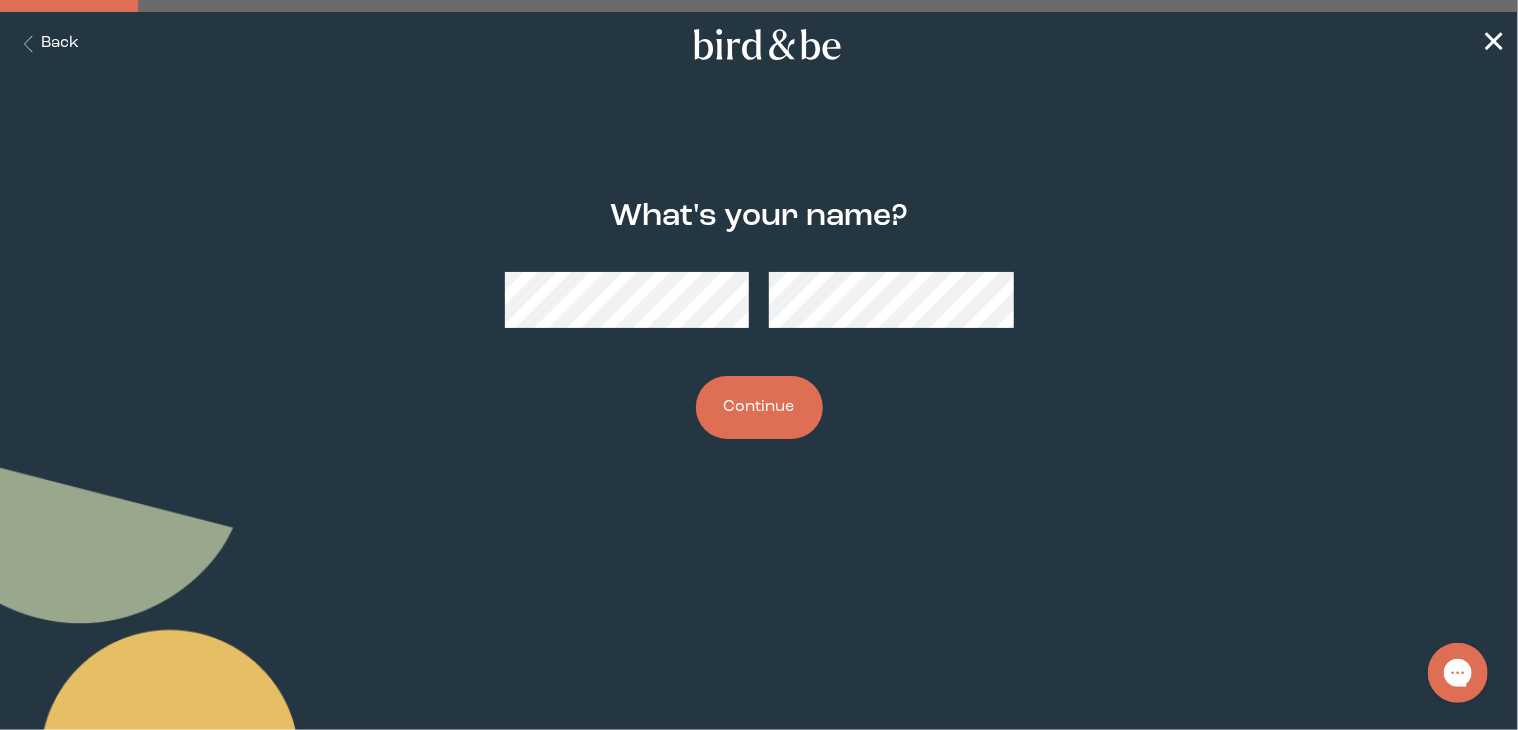 click on "Continue" at bounding box center (759, 407) 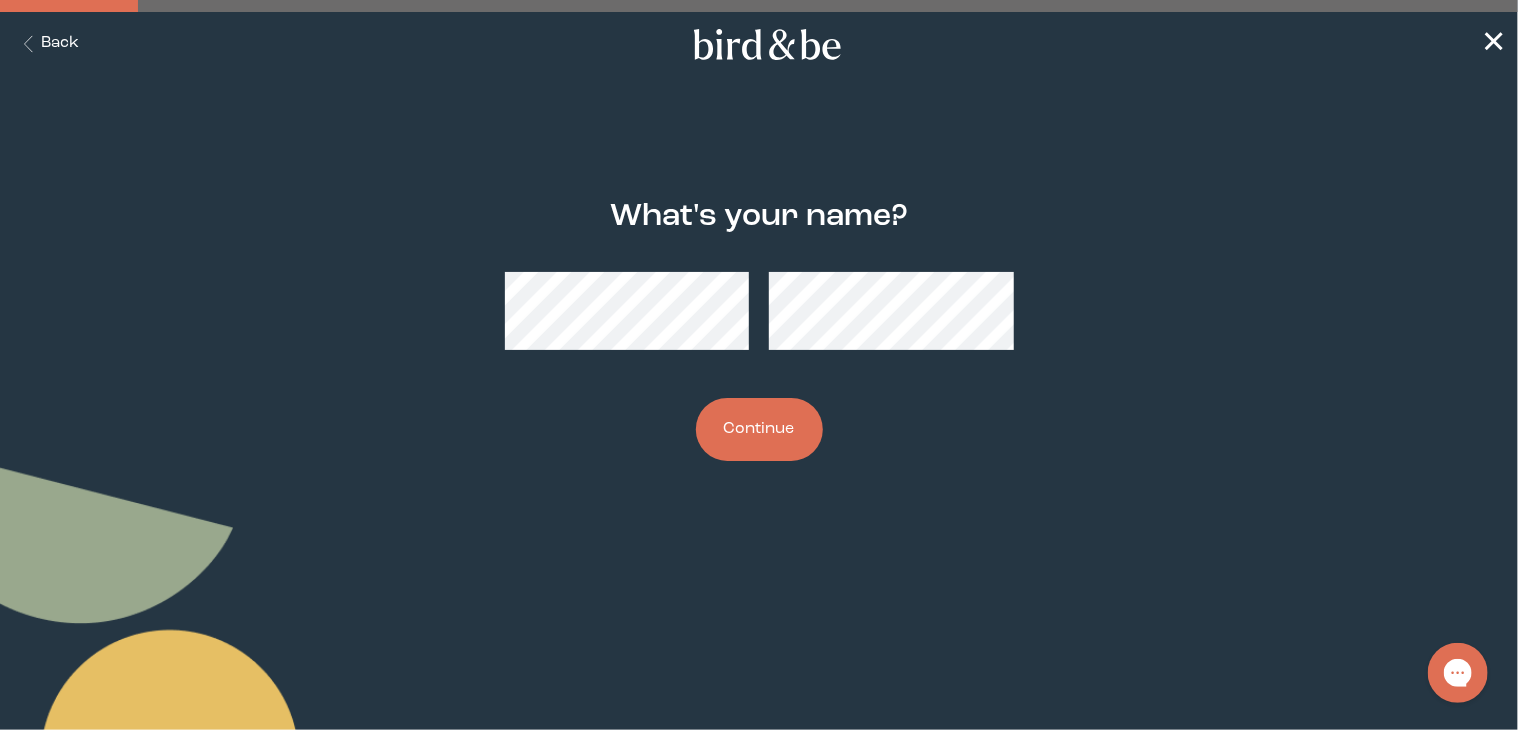 click on "plus-circle minus-circle close-circle Bird & Be Logo Bird & Be Logo arrow-left Leaf Search Seeds Hands with Leaf Seed with Sprout Flower Calendar with Leaf Cart Back ✕ What's your name? Continue Quiz - Name" at bounding box center [759, 365] 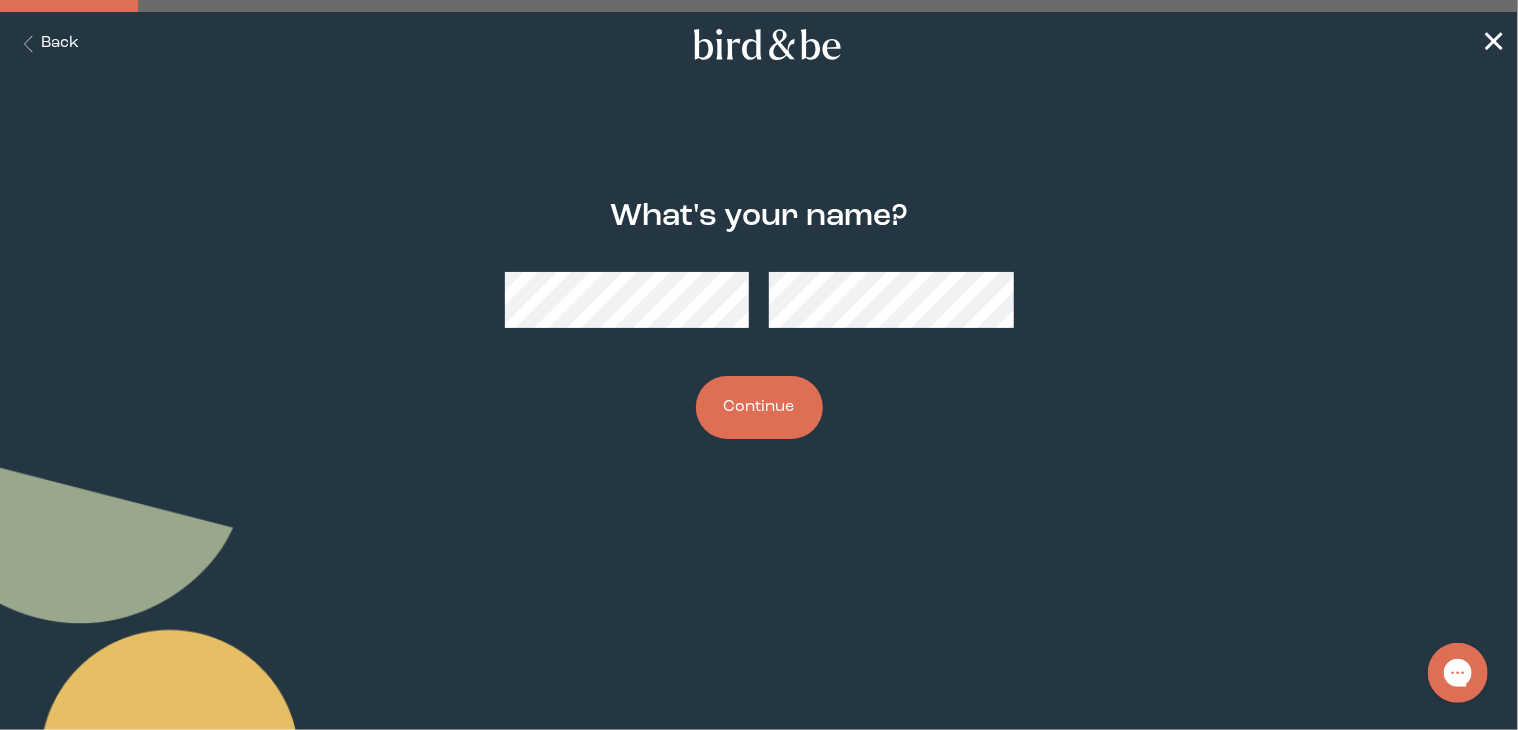 click on "Continue" at bounding box center [759, 407] 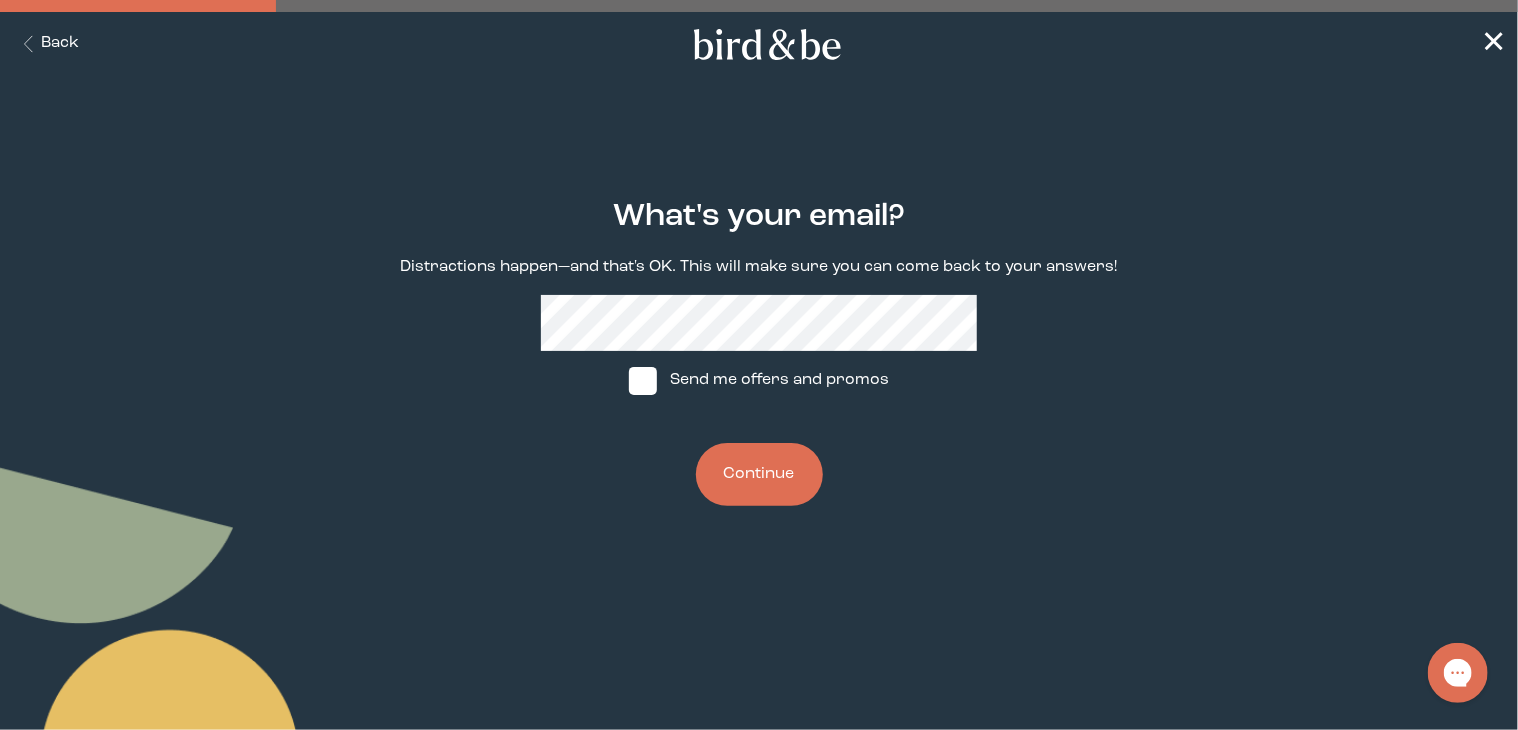 click on "Continue" at bounding box center [759, 474] 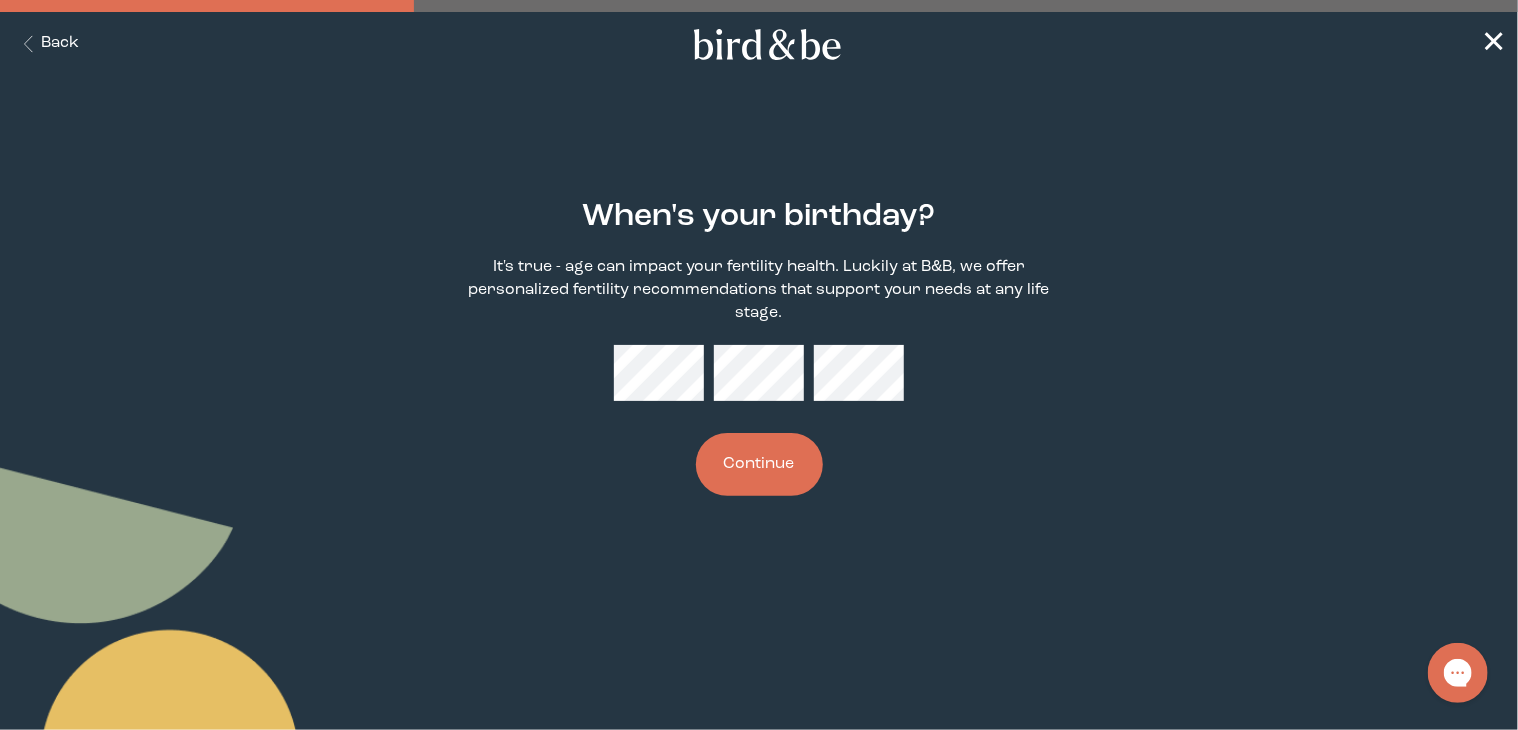 click on "Continue" at bounding box center (759, 464) 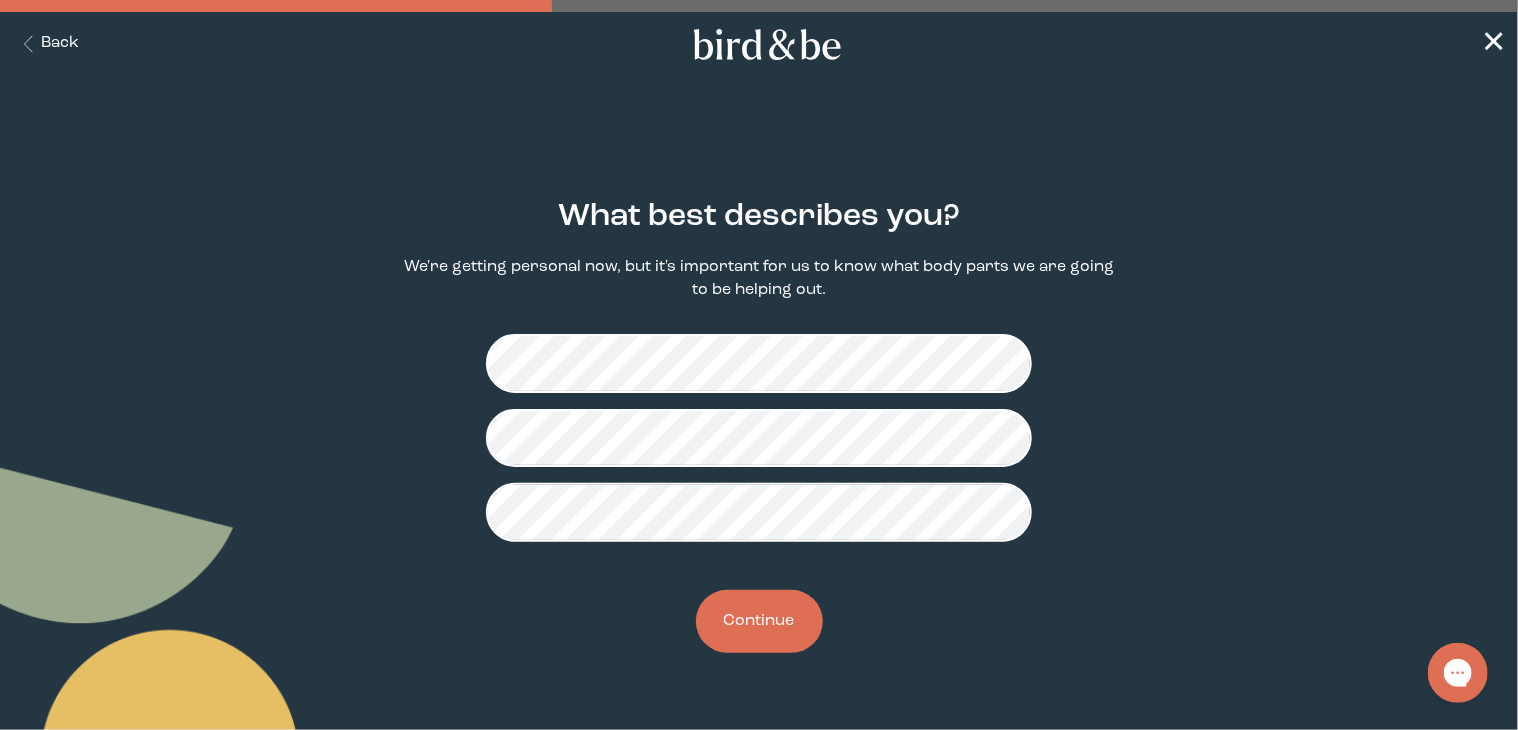click on "Continue" at bounding box center (759, 621) 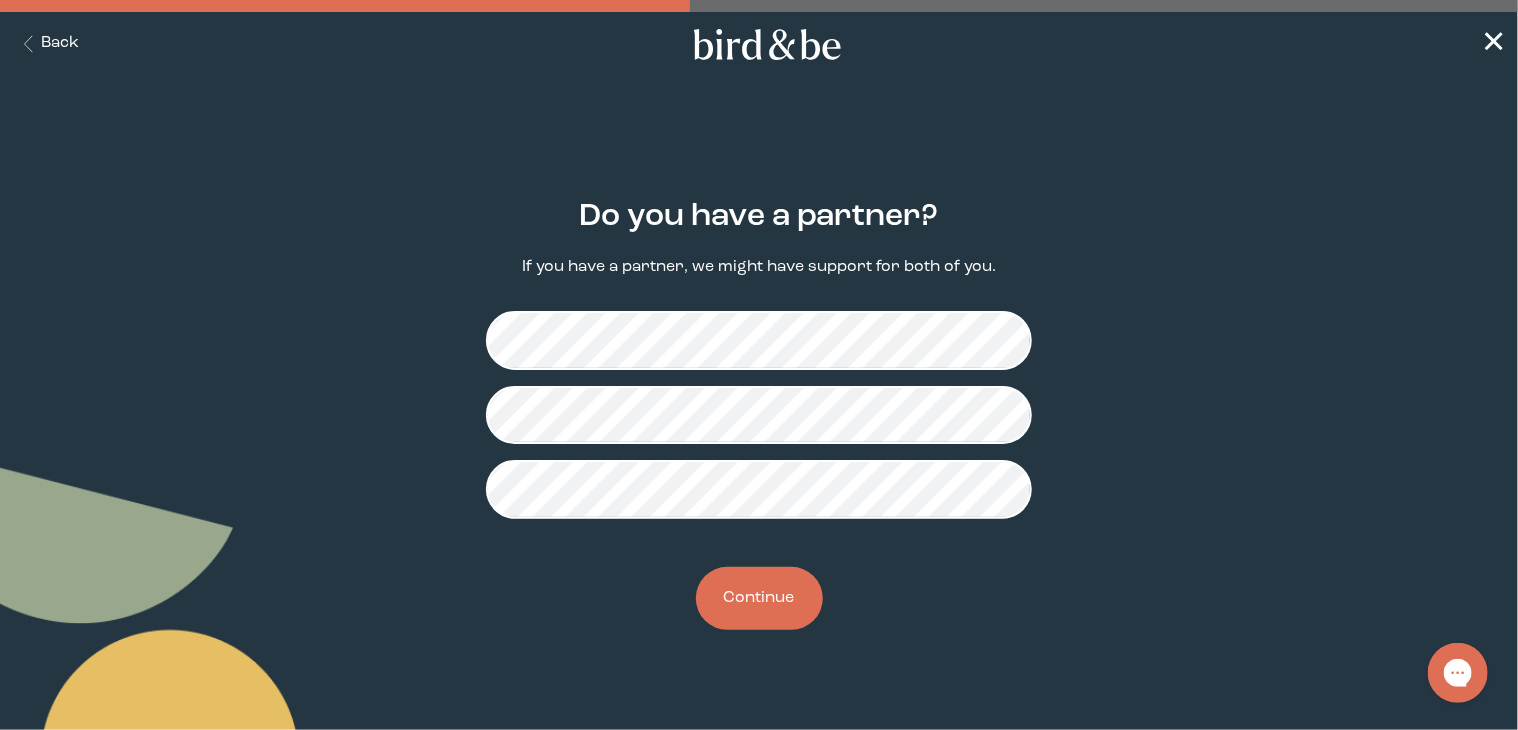 click on "Continue" at bounding box center [759, 598] 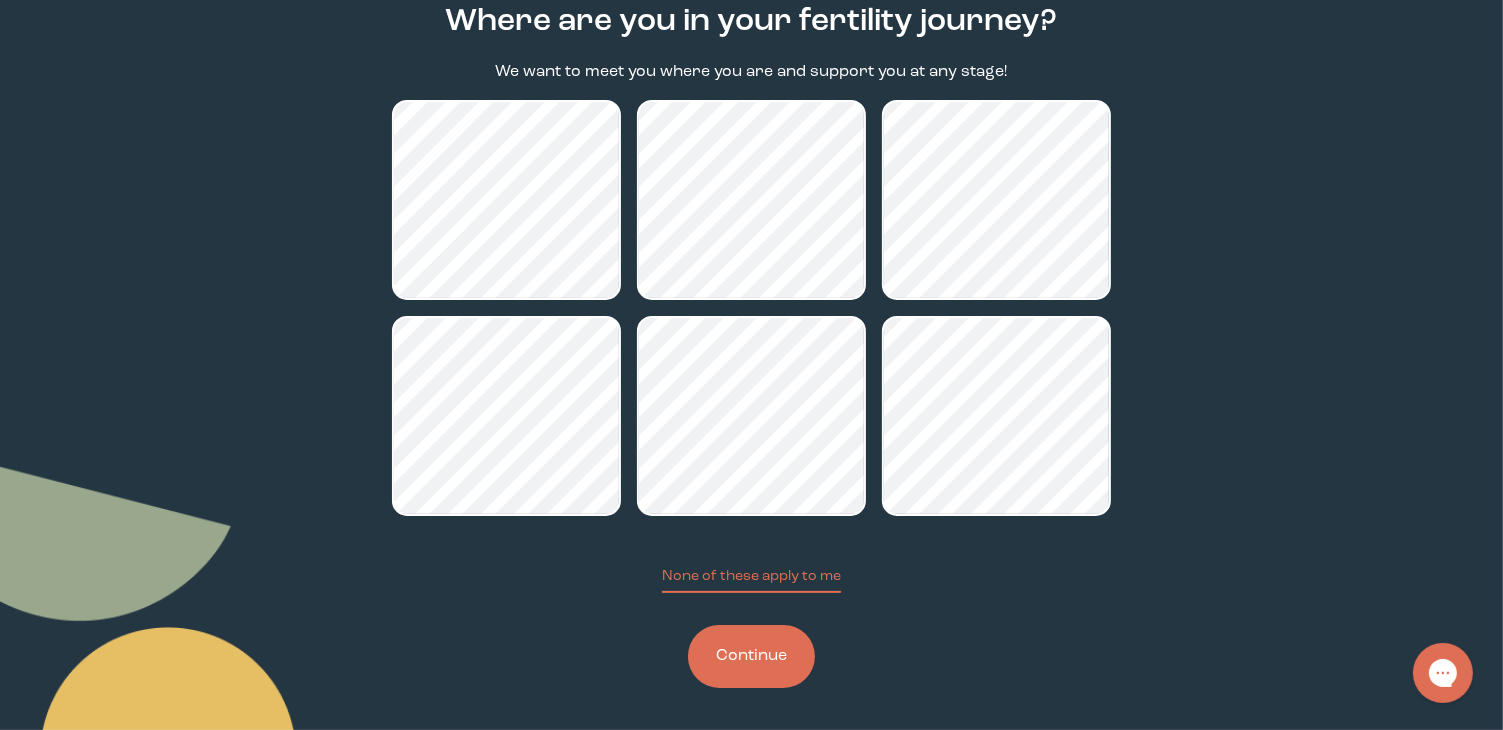 scroll, scrollTop: 200, scrollLeft: 0, axis: vertical 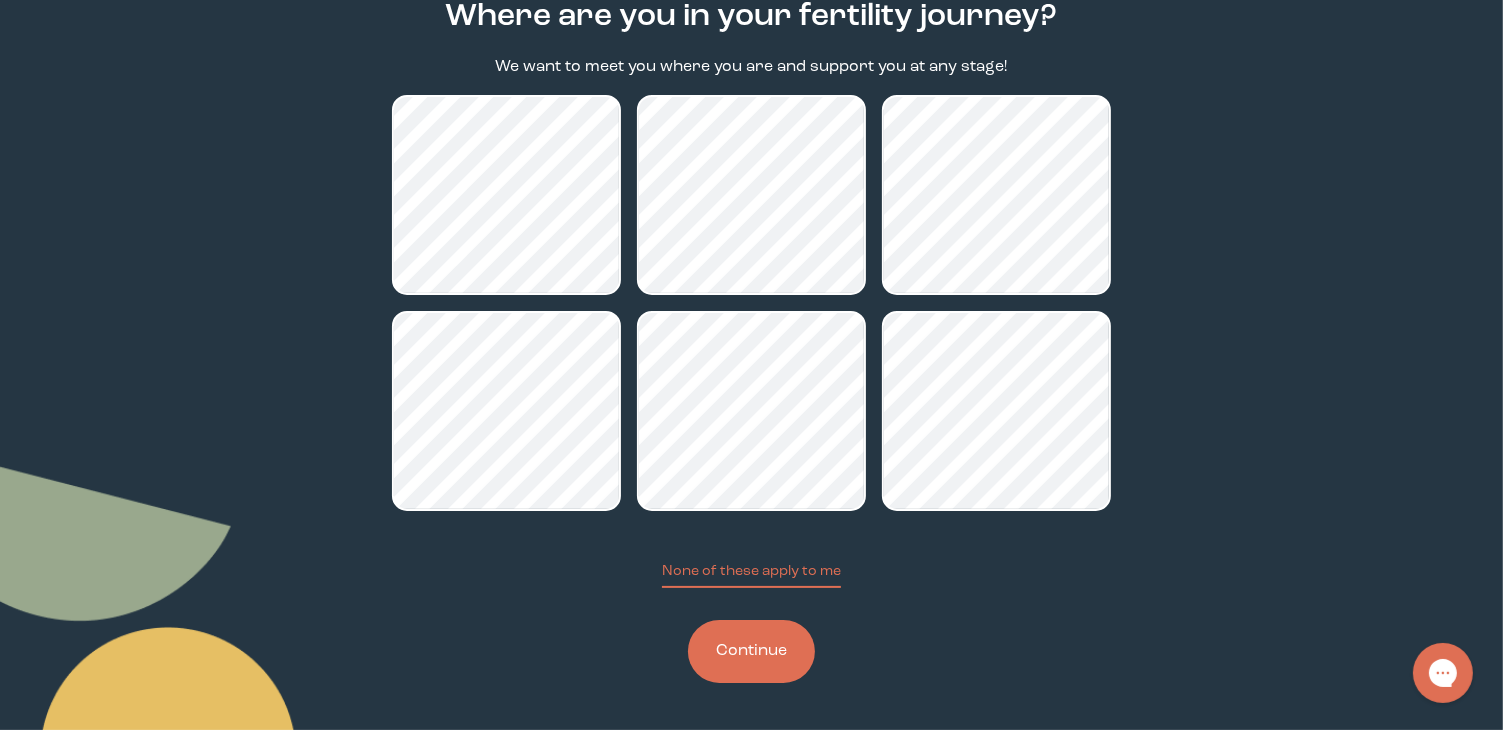 click on "Continue" at bounding box center (751, 651) 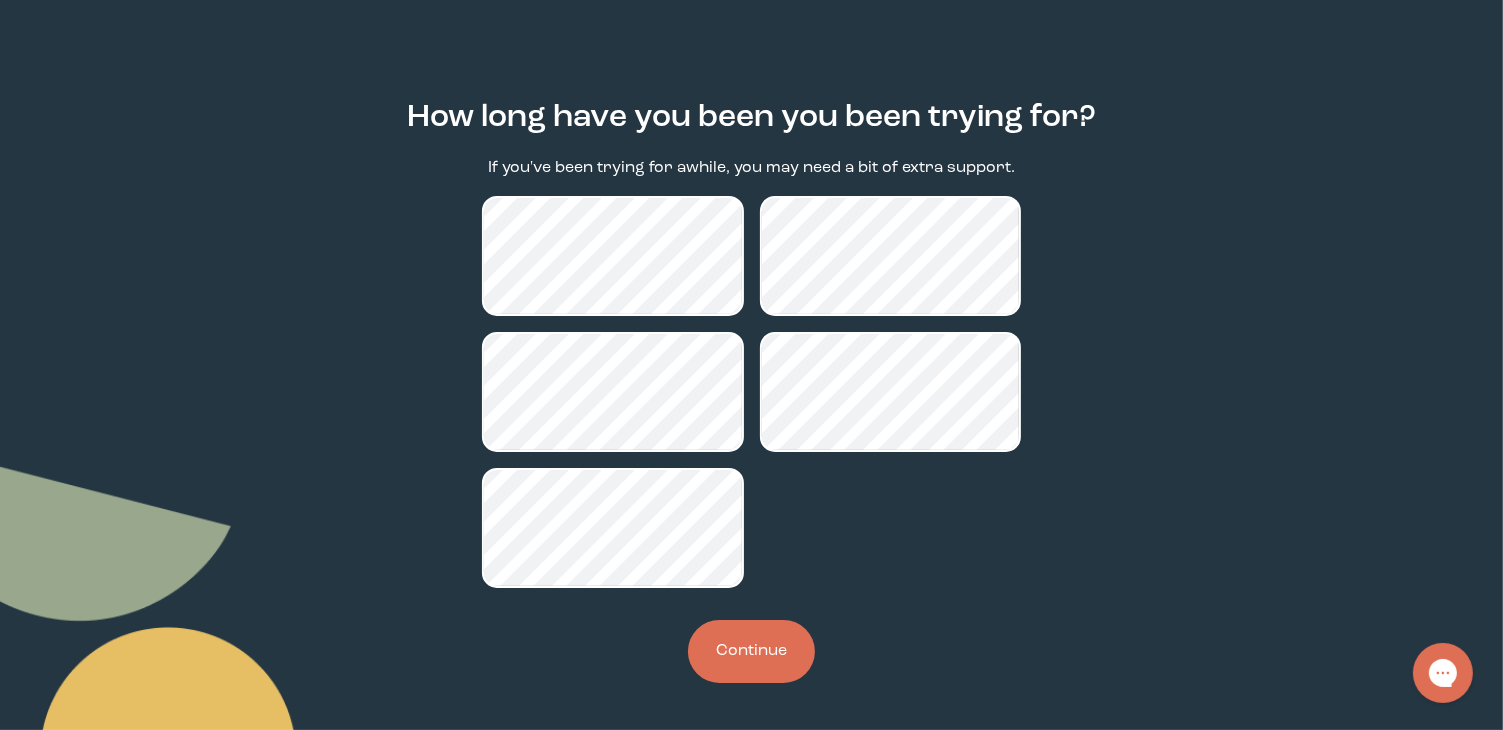 scroll, scrollTop: 100, scrollLeft: 0, axis: vertical 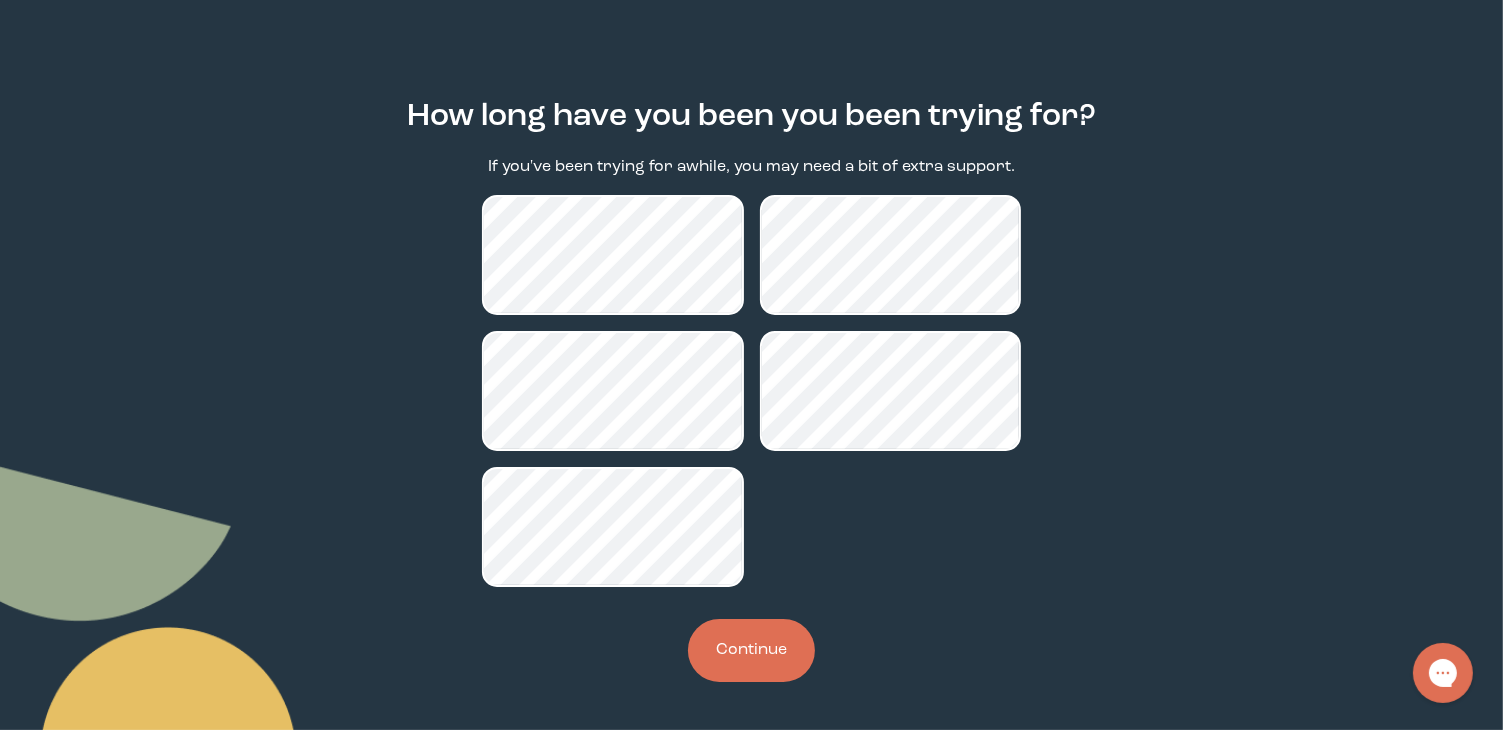 click on "Continue" at bounding box center (751, 650) 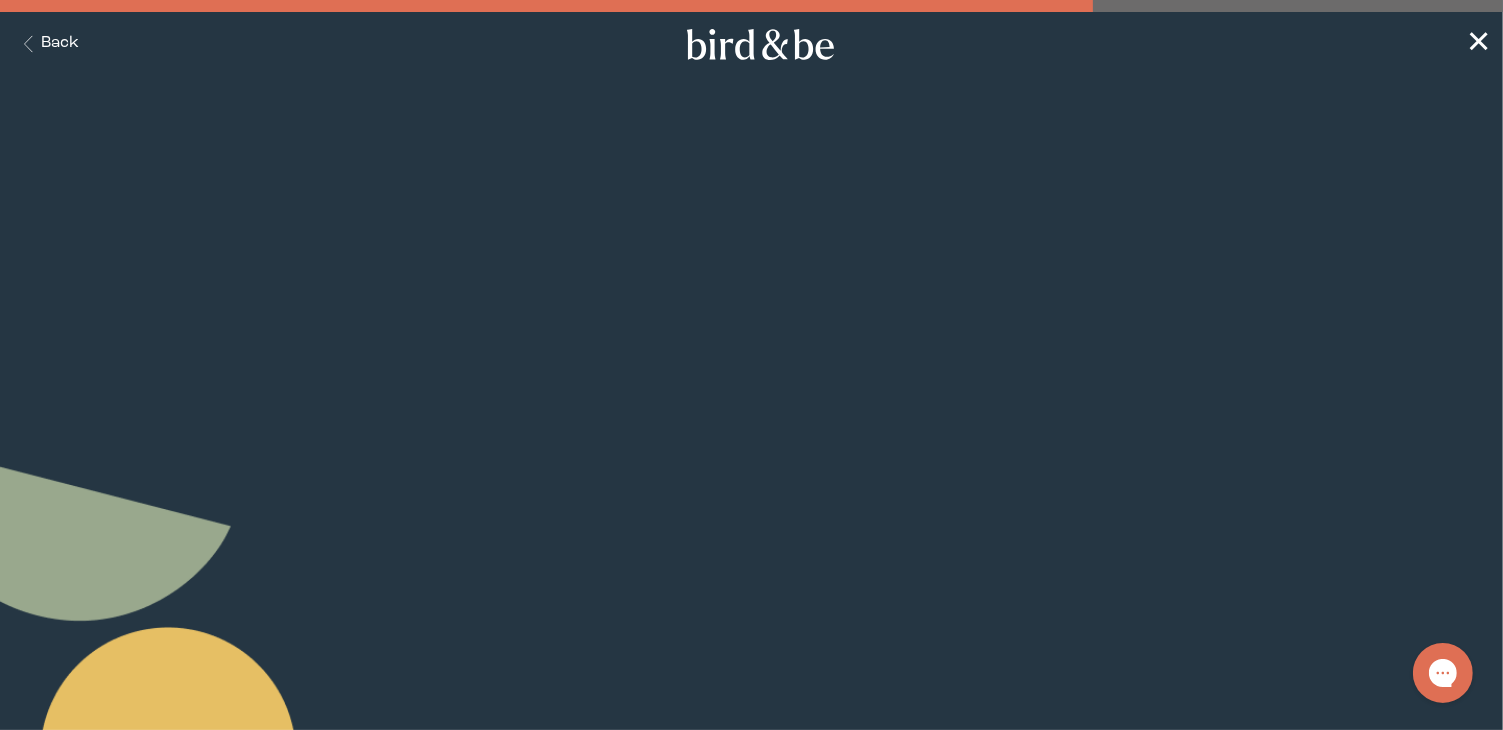 scroll, scrollTop: 0, scrollLeft: 0, axis: both 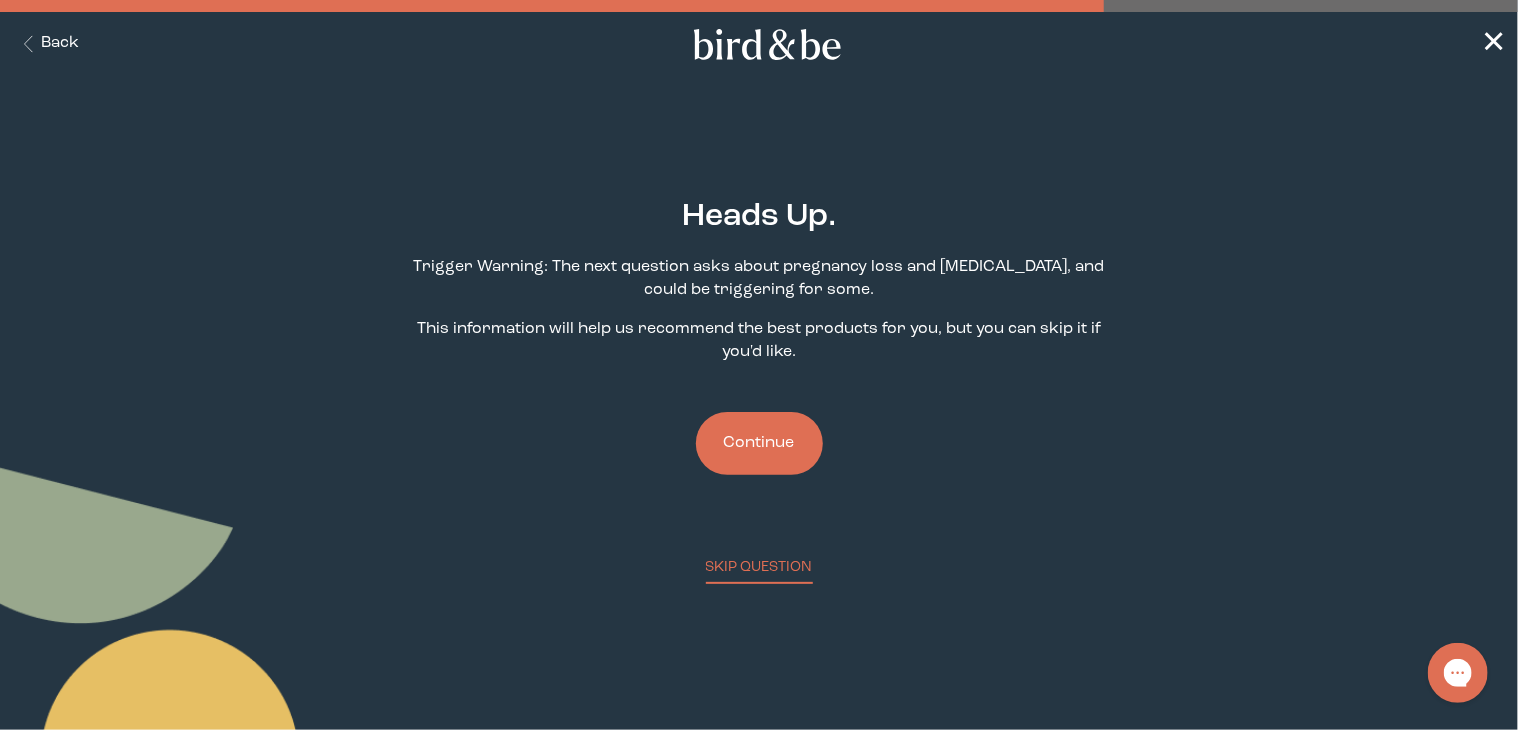 click on "Continue" at bounding box center [759, 443] 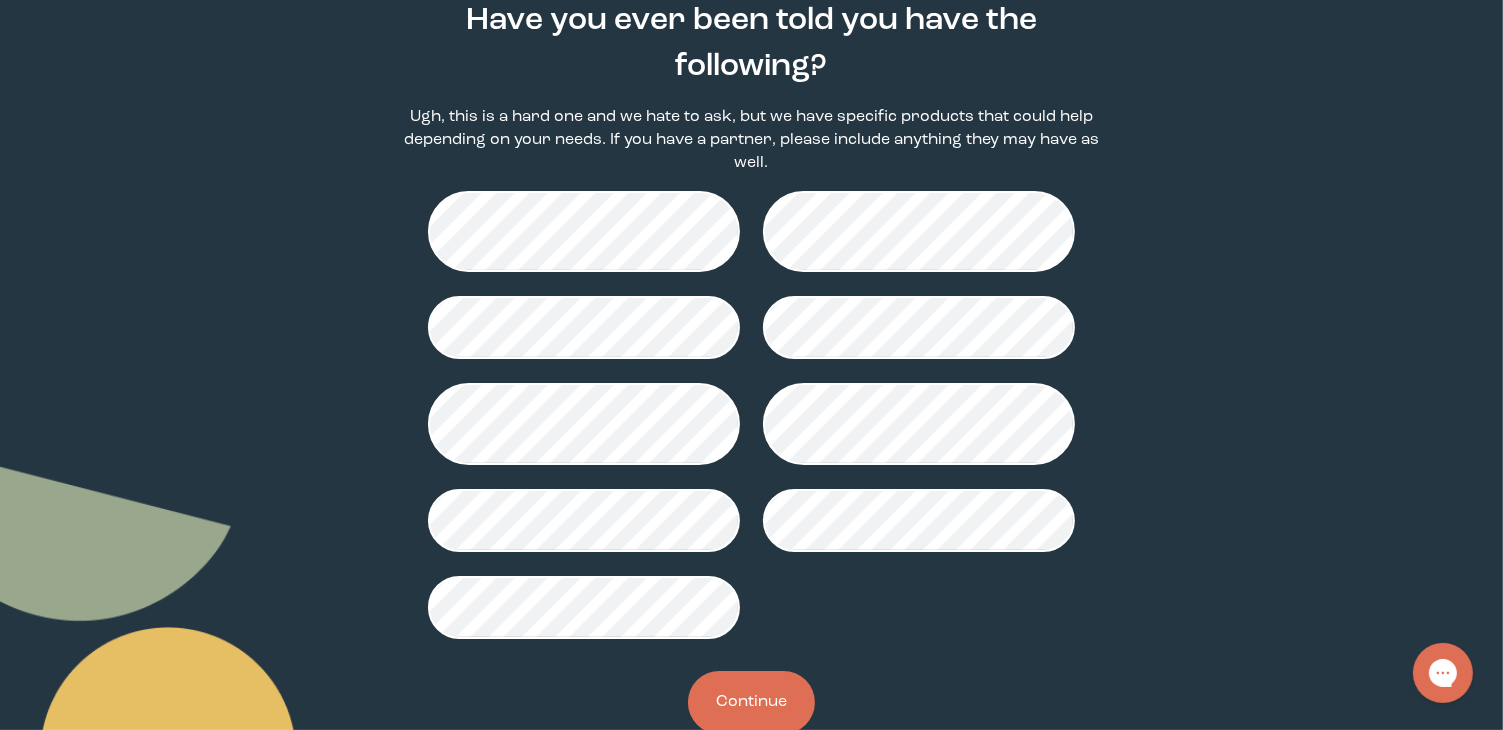 scroll, scrollTop: 200, scrollLeft: 0, axis: vertical 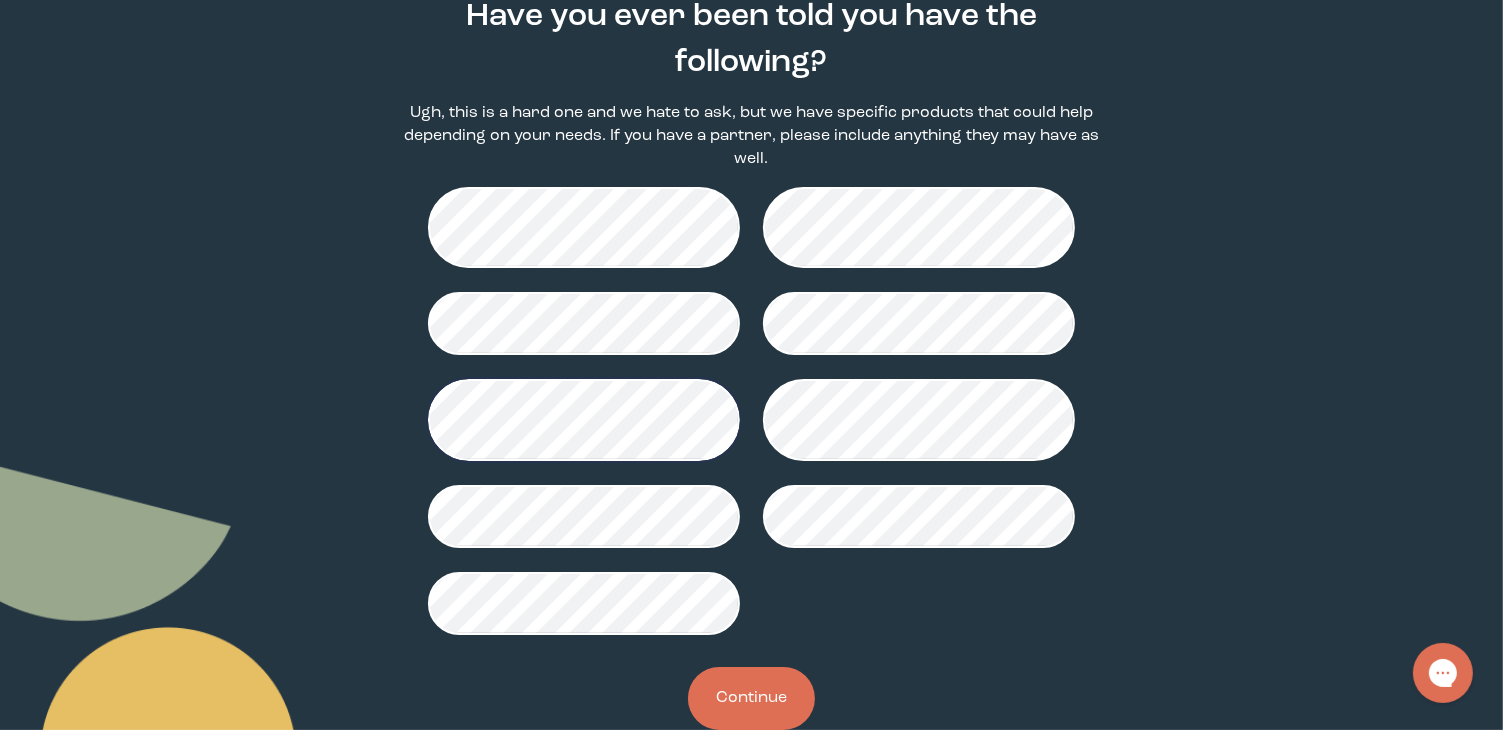 click on "Continue" at bounding box center (751, 698) 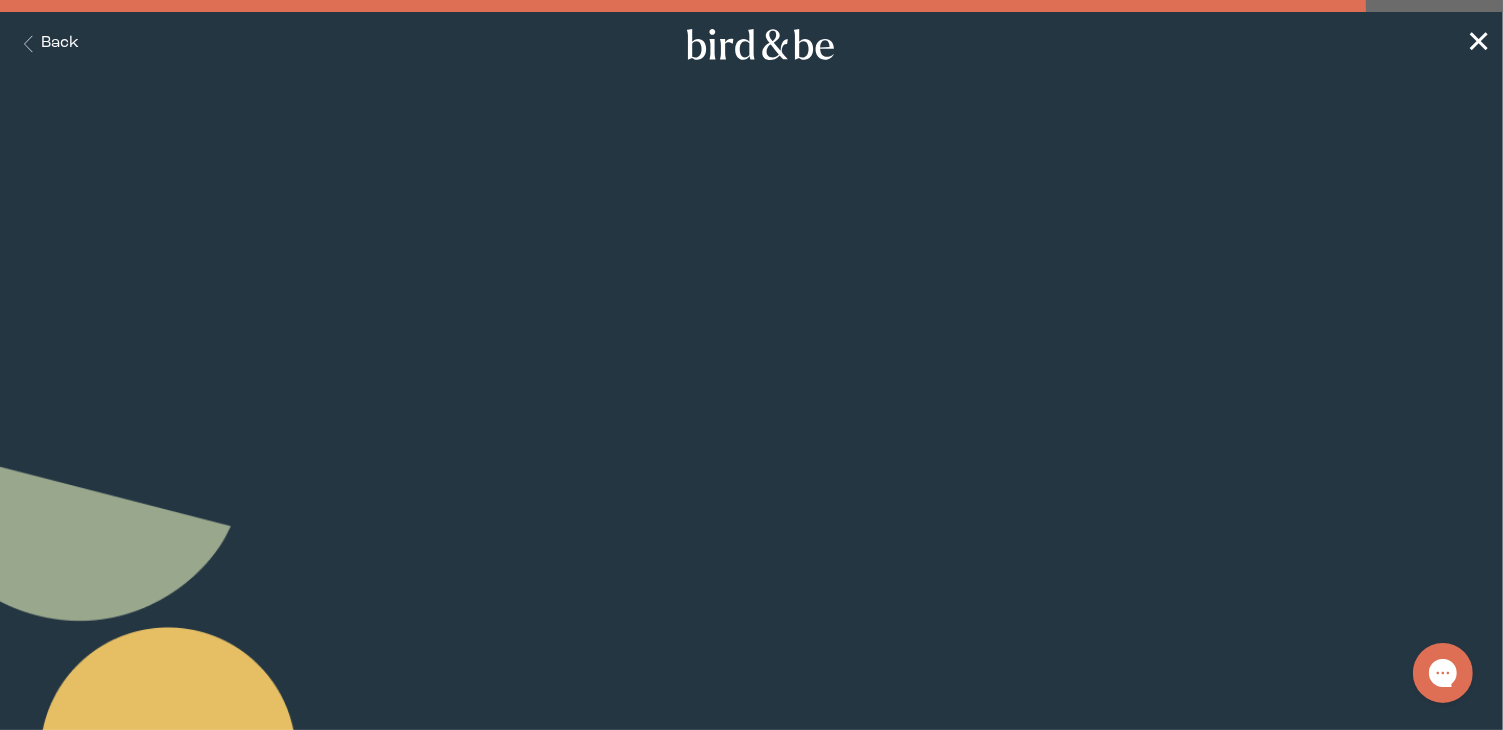 scroll, scrollTop: 0, scrollLeft: 0, axis: both 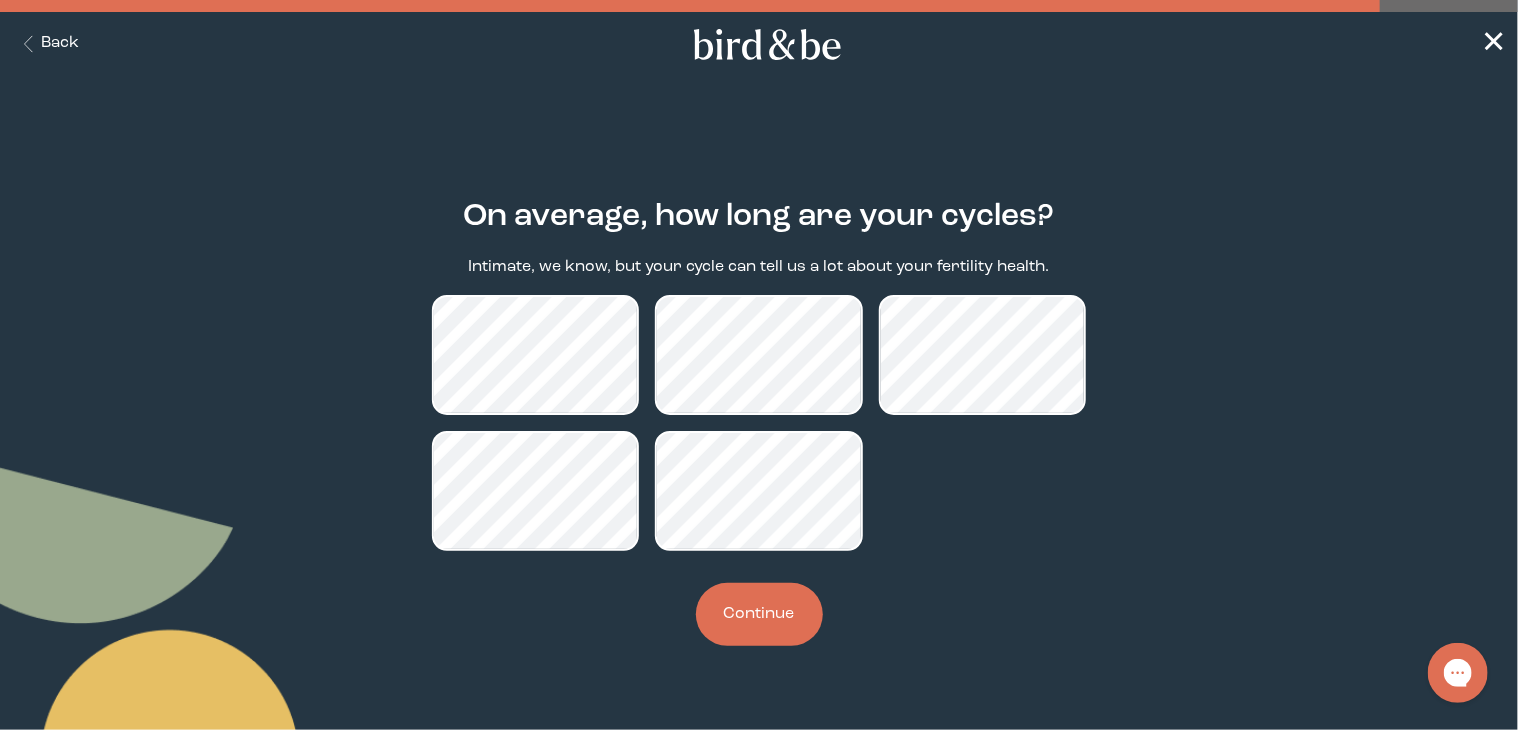 click on "Continue" at bounding box center (759, 614) 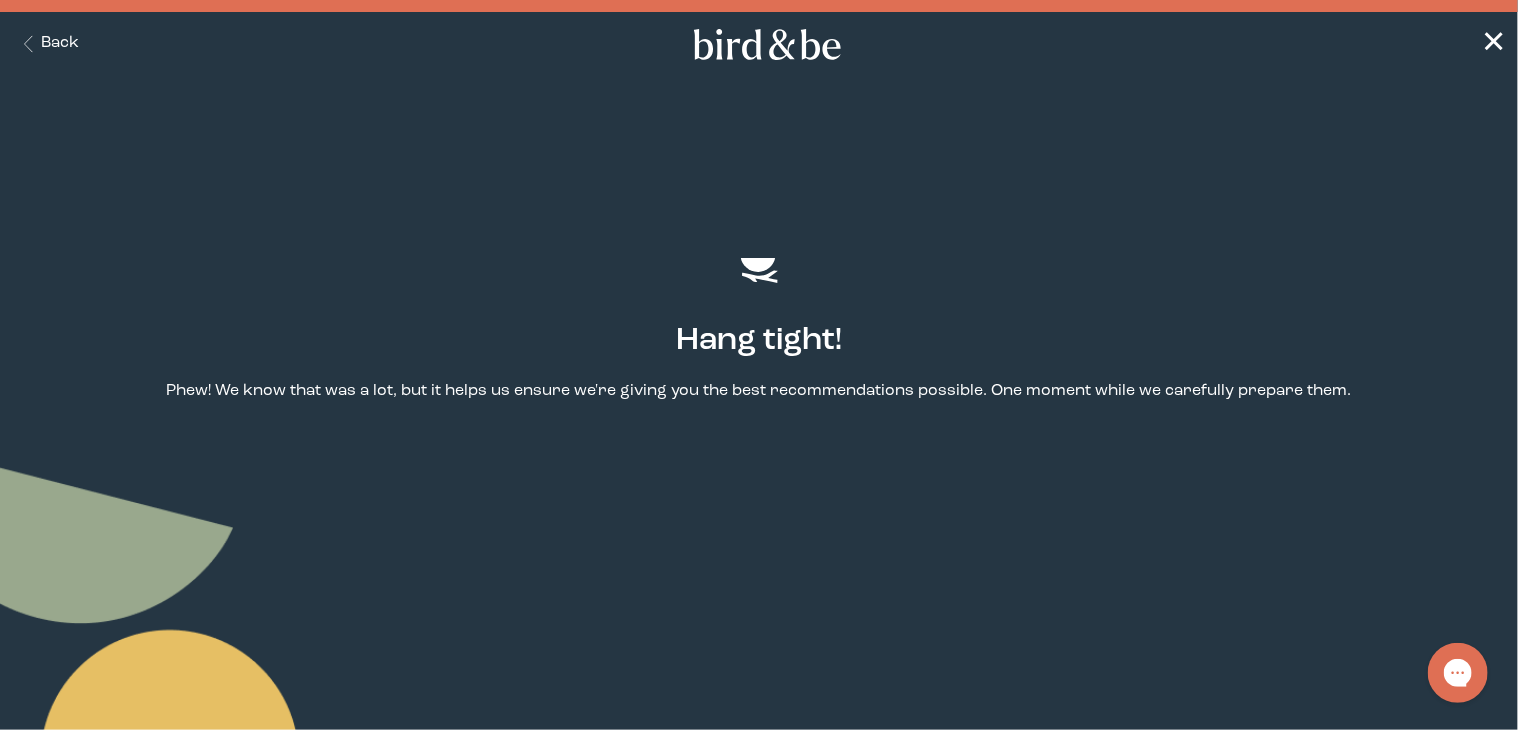 click on "Back" at bounding box center [47, 44] 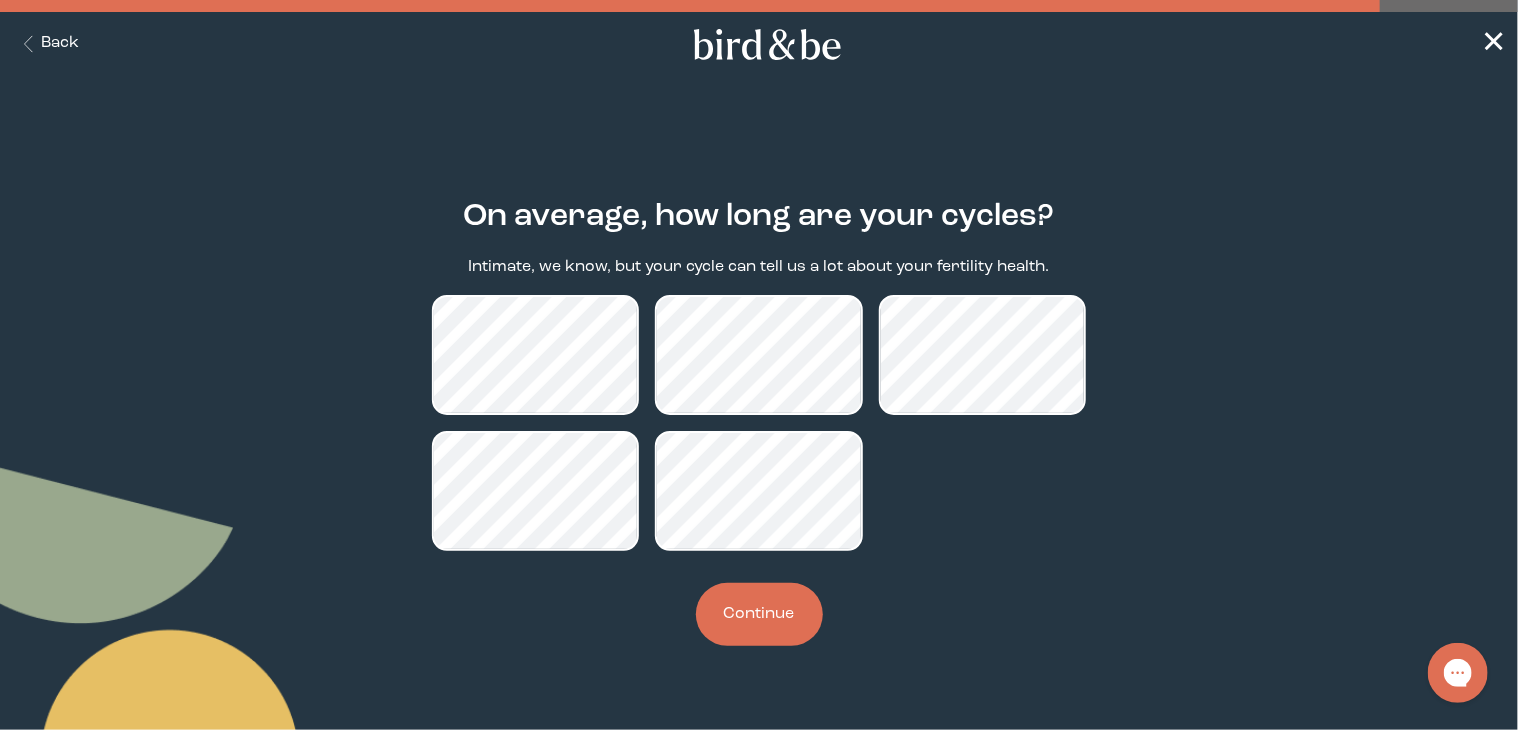 click on "Continue" at bounding box center (759, 614) 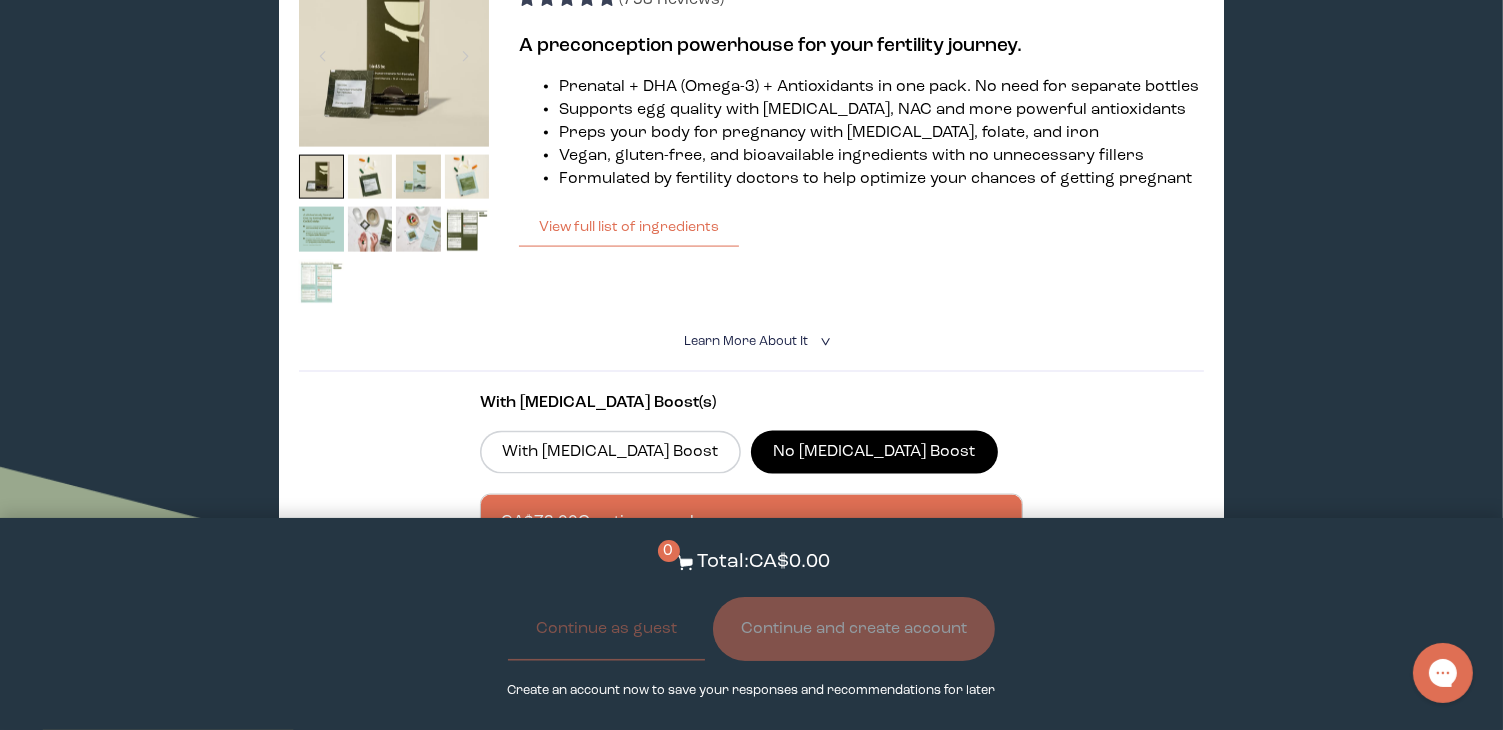 scroll, scrollTop: 2700, scrollLeft: 0, axis: vertical 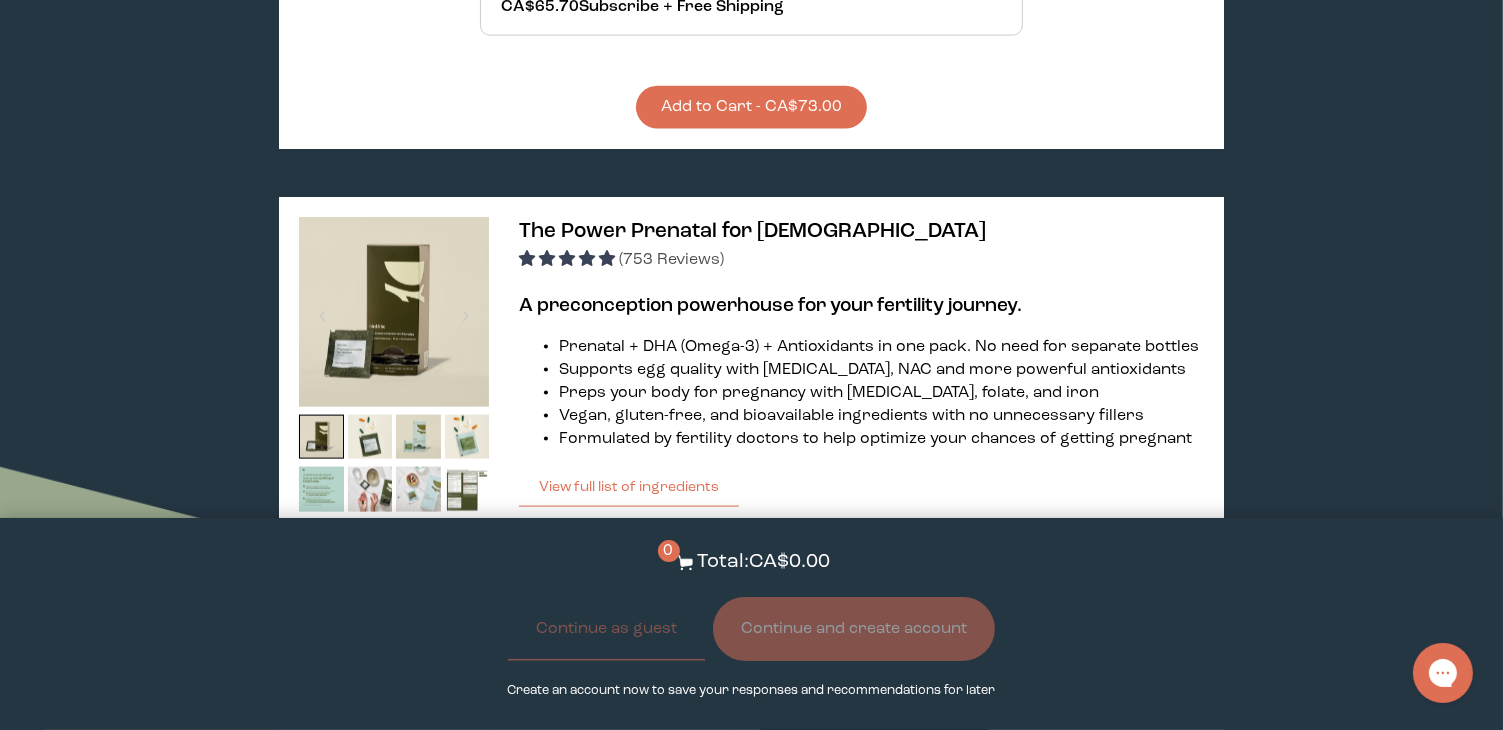 click at bounding box center (394, 316) 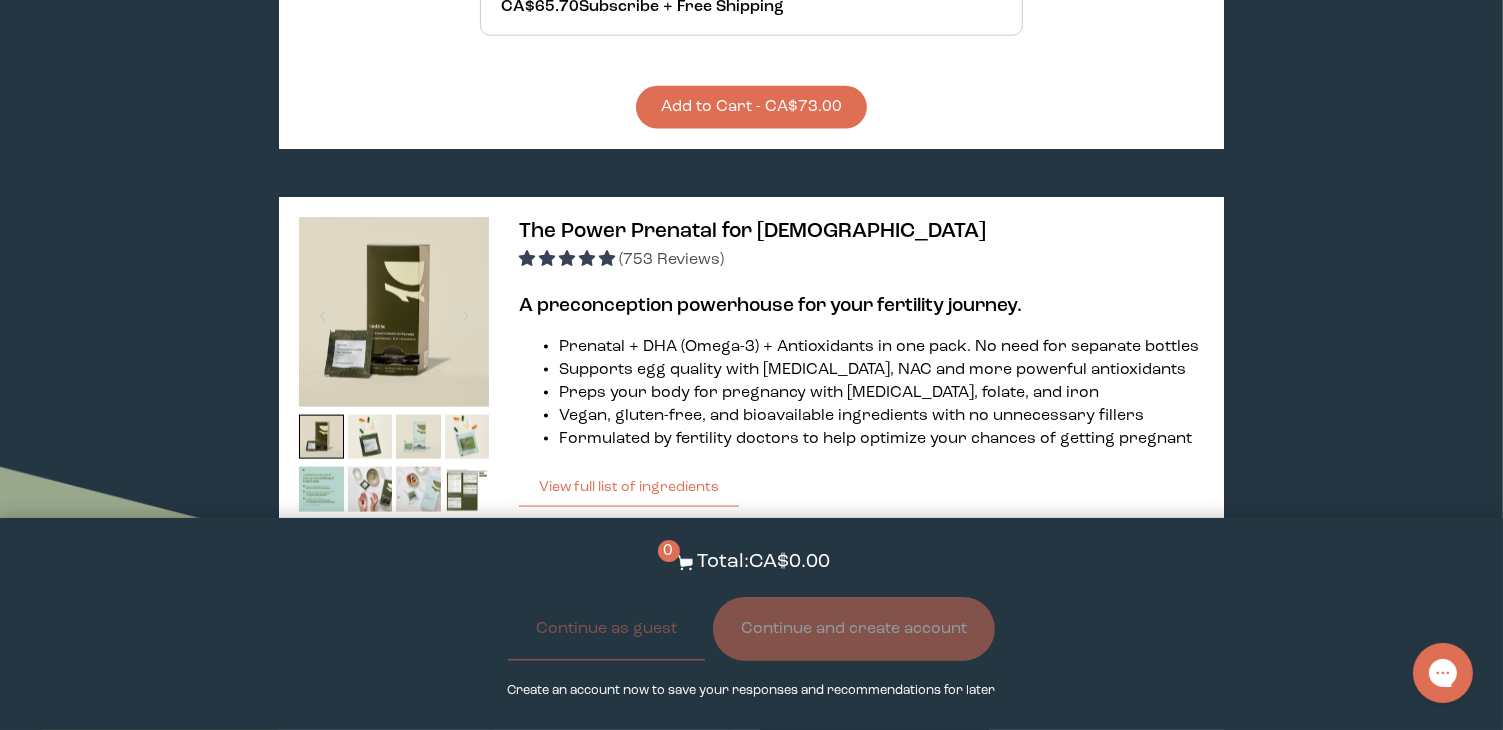 click at bounding box center (418, 437) 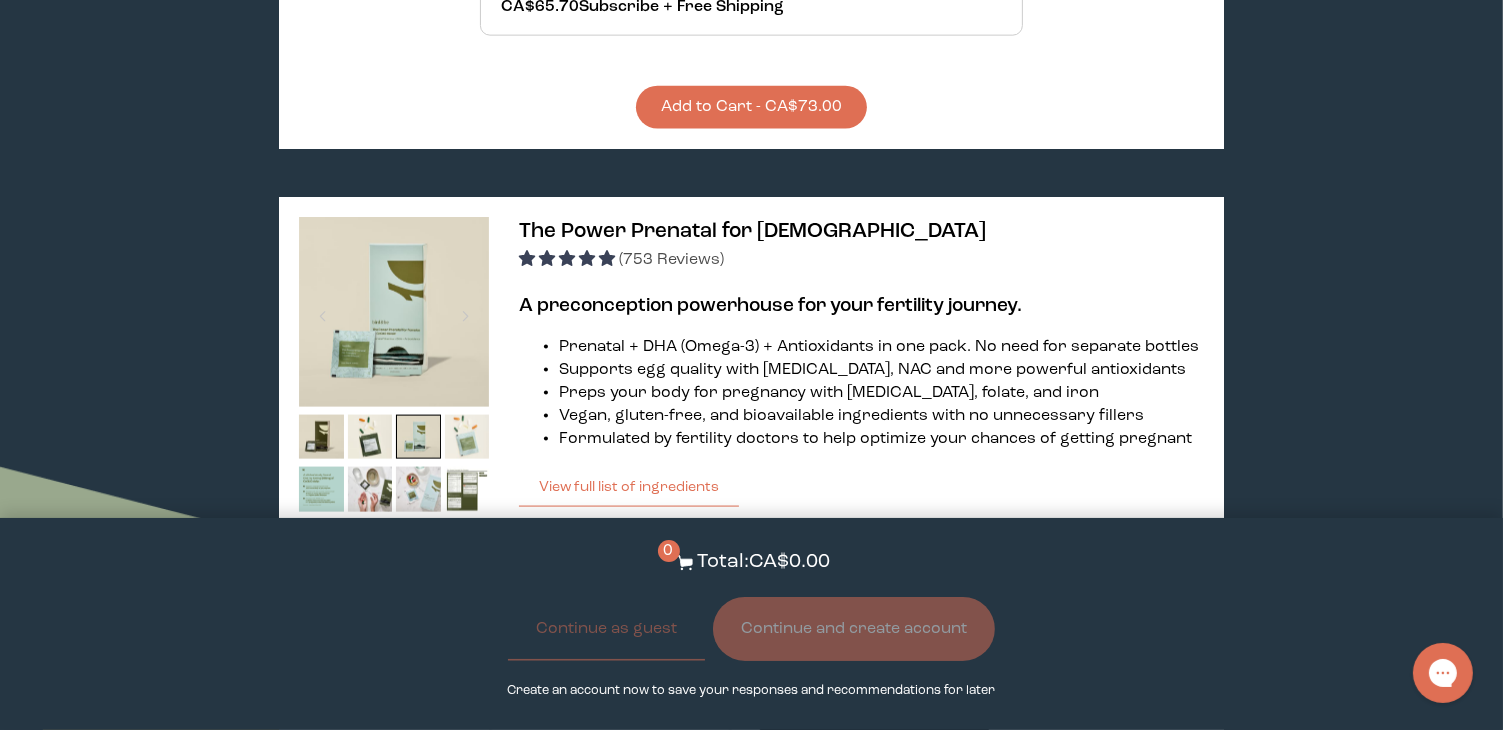 click at bounding box center [467, 437] 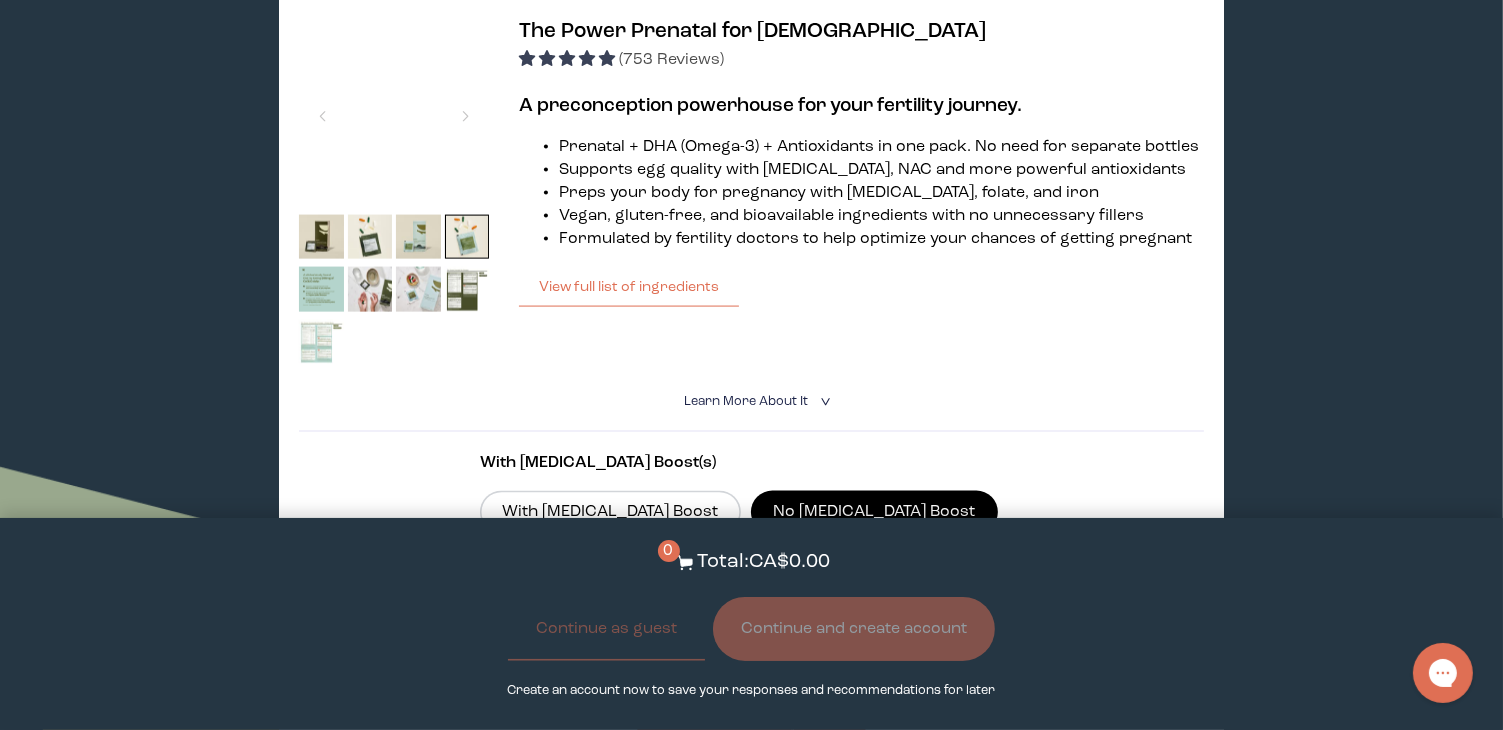 scroll, scrollTop: 2700, scrollLeft: 0, axis: vertical 